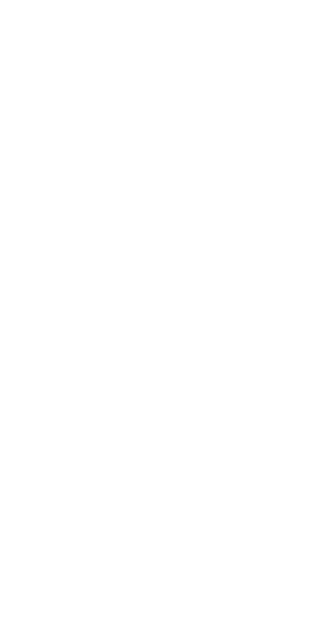 scroll, scrollTop: 0, scrollLeft: 0, axis: both 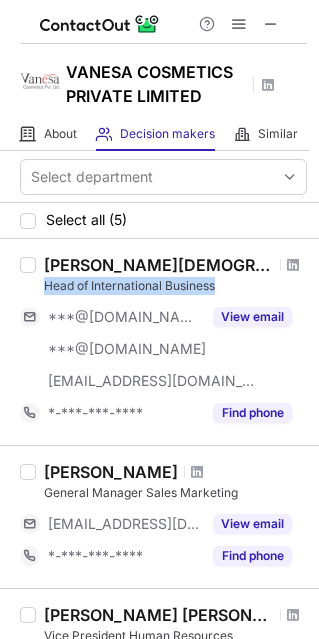 drag, startPoint x: 229, startPoint y: 285, endPoint x: 36, endPoint y: 279, distance: 193.09325 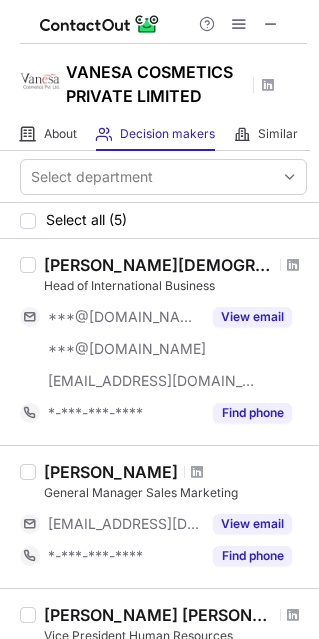 click on "[PERSON_NAME][DEMOGRAPHIC_DATA]" at bounding box center (175, 265) 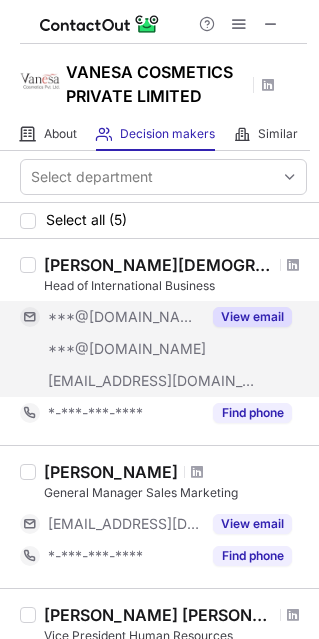 click on "View email" at bounding box center (246, 317) 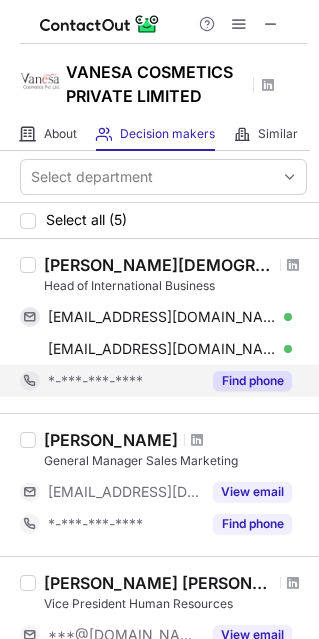 click on "Find phone" at bounding box center [252, 381] 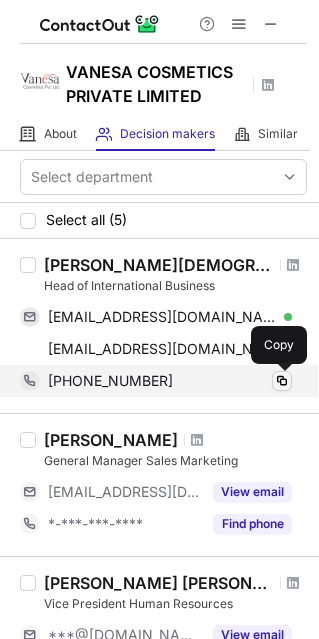 click at bounding box center [282, 381] 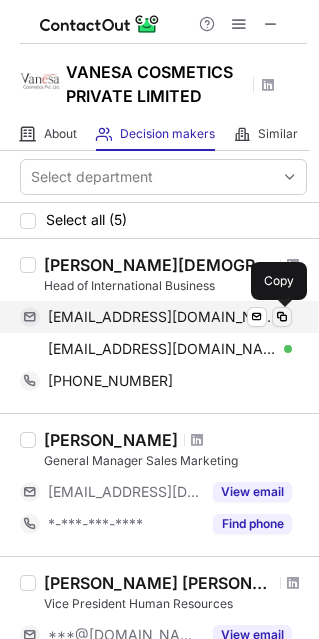 click at bounding box center (282, 317) 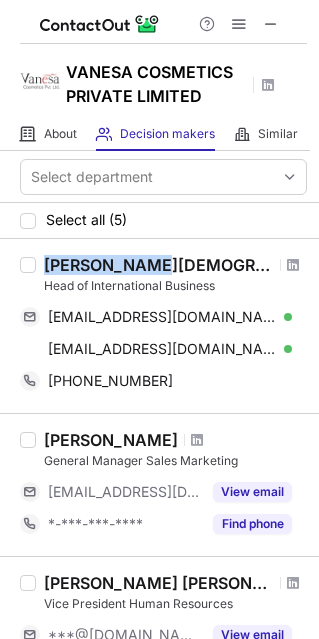 drag, startPoint x: 157, startPoint y: 264, endPoint x: 42, endPoint y: 263, distance: 115.00435 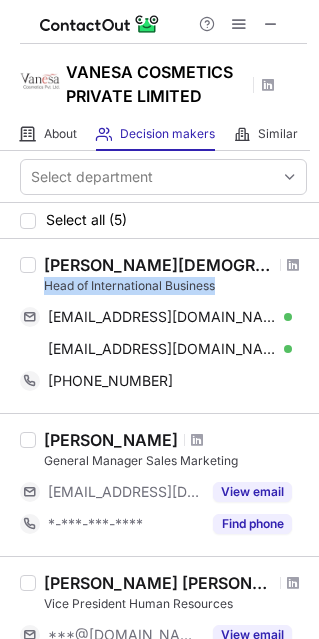 drag, startPoint x: 229, startPoint y: 288, endPoint x: 44, endPoint y: 287, distance: 185.0027 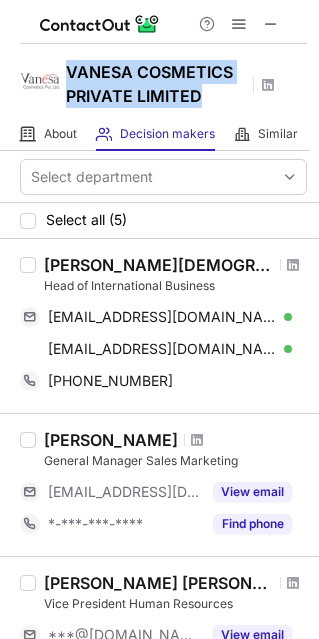 drag, startPoint x: 201, startPoint y: 92, endPoint x: 69, endPoint y: 71, distance: 133.66002 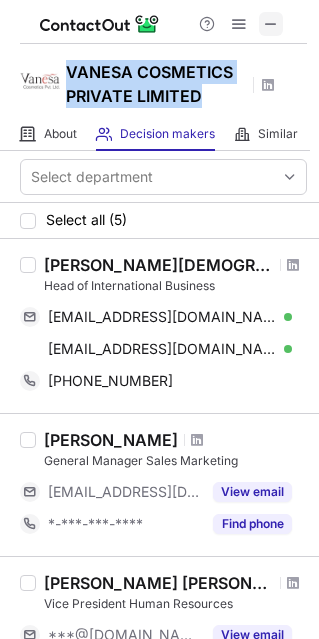 click at bounding box center [271, 24] 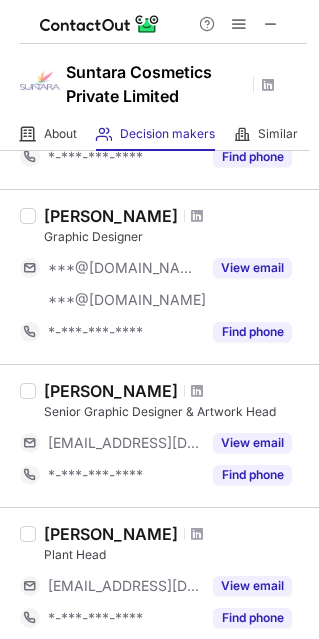 scroll, scrollTop: 276, scrollLeft: 0, axis: vertical 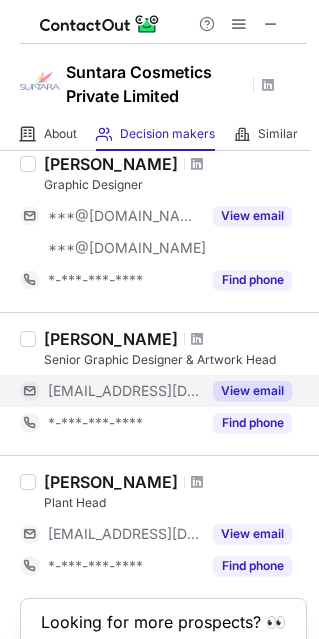 click on "View email" at bounding box center [252, 391] 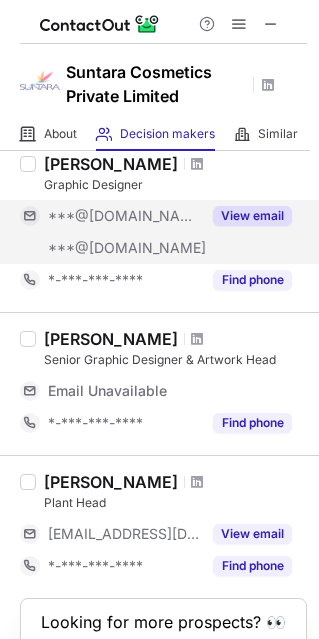 scroll, scrollTop: 177, scrollLeft: 0, axis: vertical 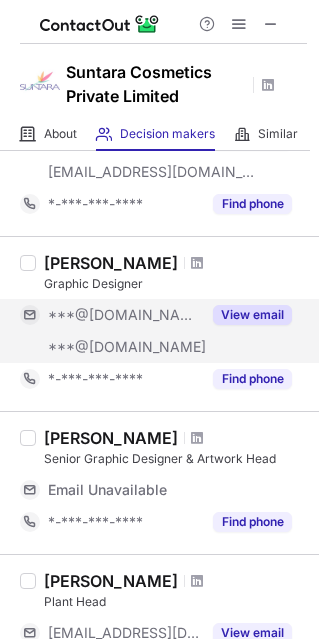 click on "View email" at bounding box center [252, 315] 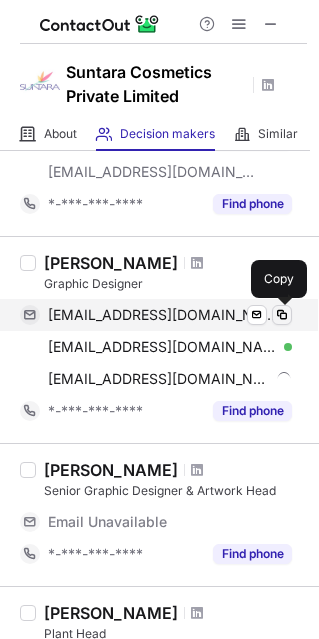click at bounding box center [282, 315] 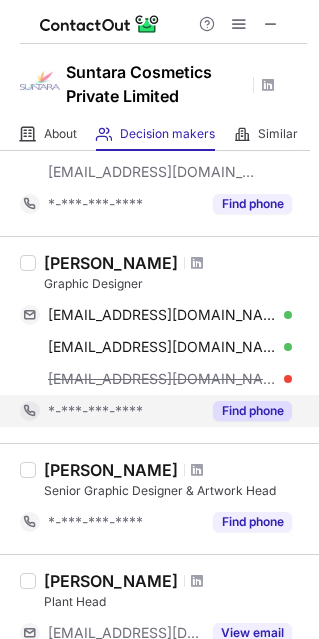 click on "Find phone" at bounding box center [252, 411] 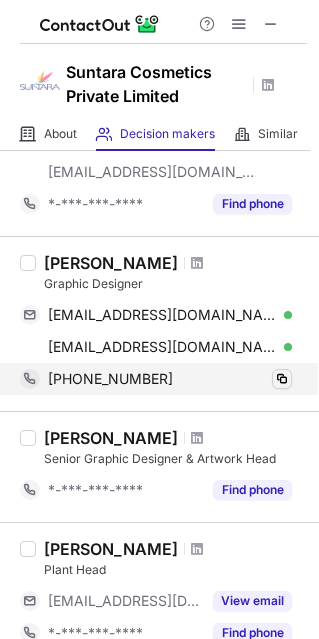click on "[PERSON_NAME] Graphic Designer [EMAIL_ADDRESS][DOMAIN_NAME] Verified Send email Copy [EMAIL_ADDRESS][DOMAIN_NAME] Verified Send email Copy [PHONE_NUMBER] Copy" at bounding box center (159, 323) 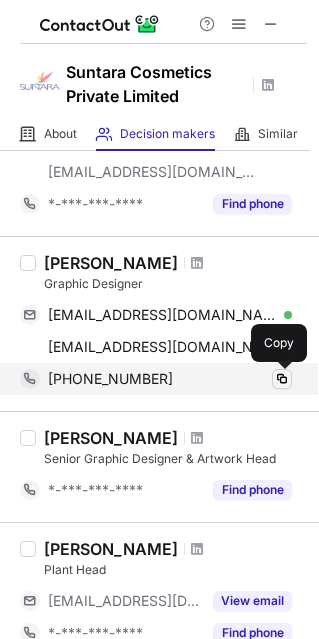 click at bounding box center [282, 379] 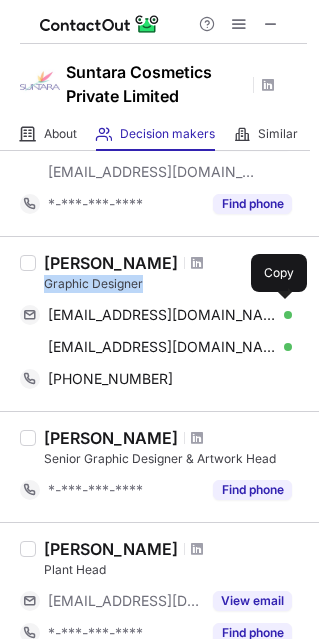 drag, startPoint x: 45, startPoint y: 284, endPoint x: 143, endPoint y: 285, distance: 98.005104 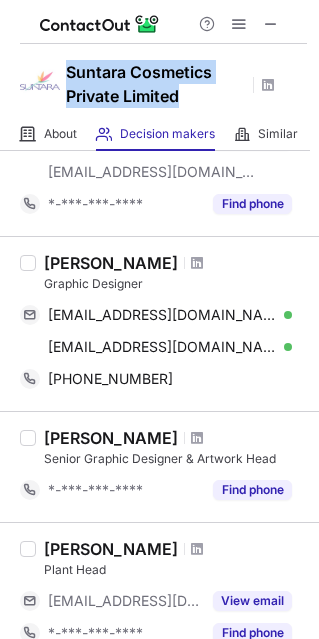 drag, startPoint x: 179, startPoint y: 102, endPoint x: 70, endPoint y: 67, distance: 114.48144 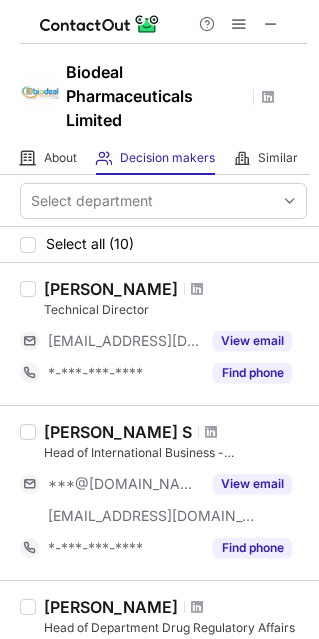 scroll, scrollTop: 210, scrollLeft: 0, axis: vertical 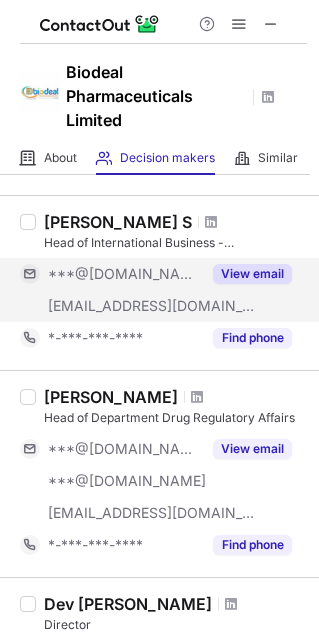 click on "View email" at bounding box center [252, 274] 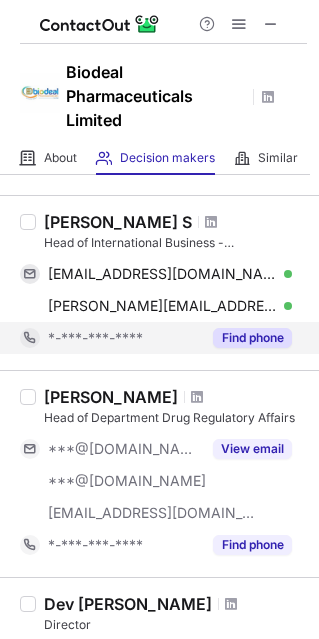 click on "Find phone" at bounding box center [252, 338] 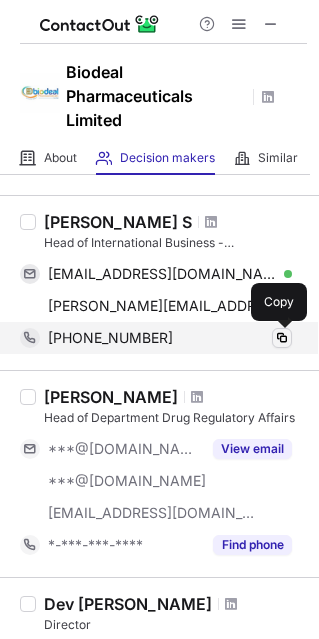click at bounding box center (282, 338) 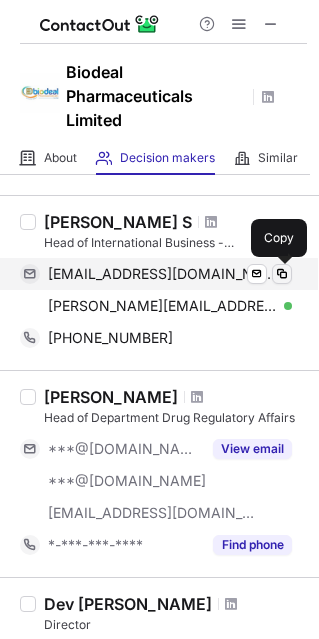 click at bounding box center (282, 274) 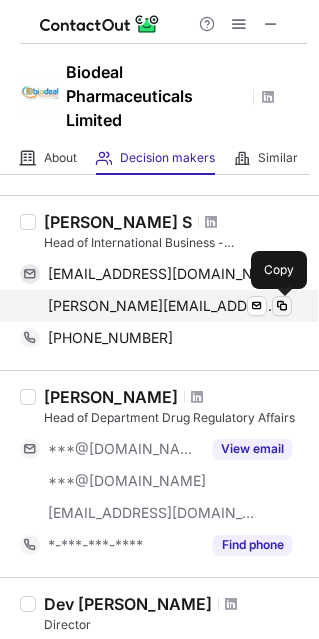 click at bounding box center (282, 306) 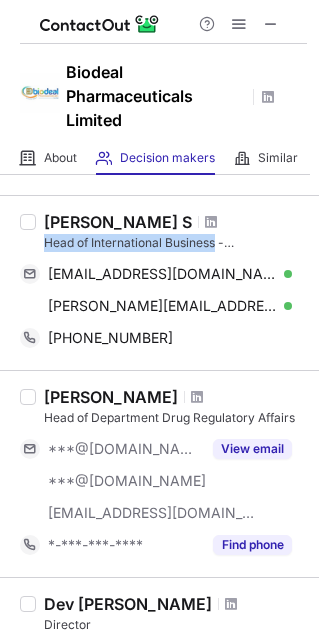 drag, startPoint x: 46, startPoint y: 242, endPoint x: 218, endPoint y: 244, distance: 172.01163 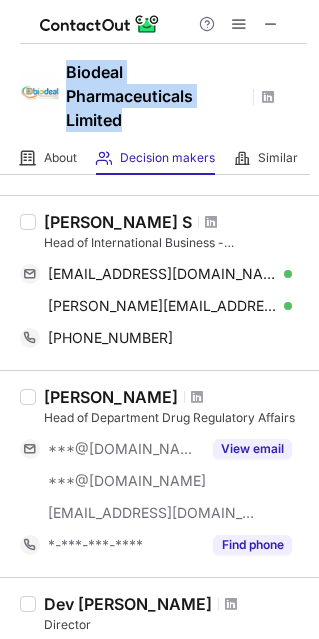 drag, startPoint x: 137, startPoint y: 118, endPoint x: 68, endPoint y: 76, distance: 80.77747 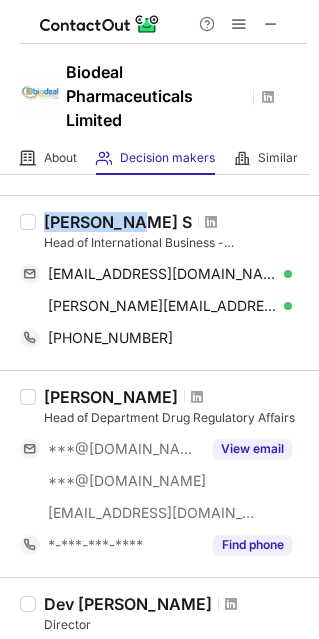 drag, startPoint x: 44, startPoint y: 217, endPoint x: 135, endPoint y: 222, distance: 91.13726 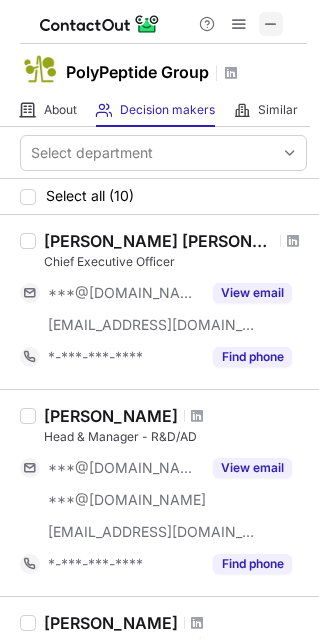 click at bounding box center (271, 24) 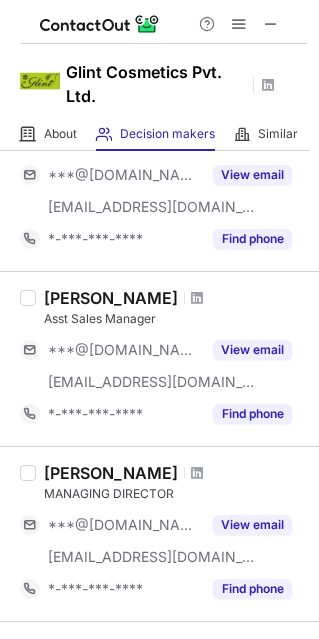 scroll, scrollTop: 0, scrollLeft: 0, axis: both 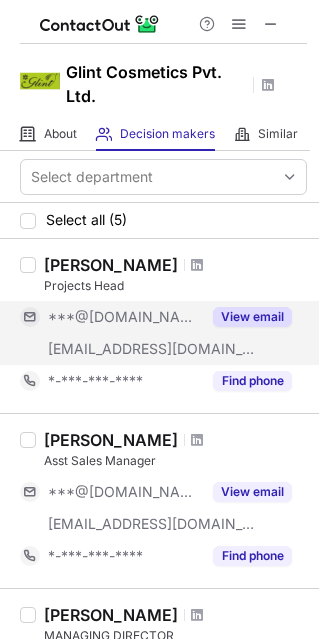 click on "View email" at bounding box center (252, 317) 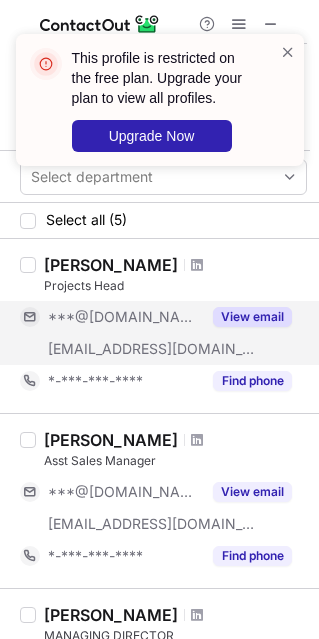 click on "This profile is restricted on the free plan. Upgrade your plan to view all profiles. Upgrade Now" at bounding box center (160, 108) 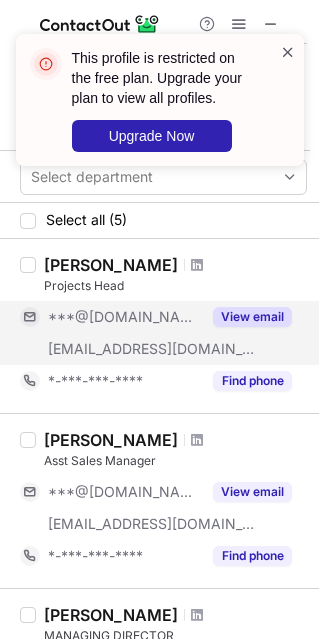 click at bounding box center (288, 52) 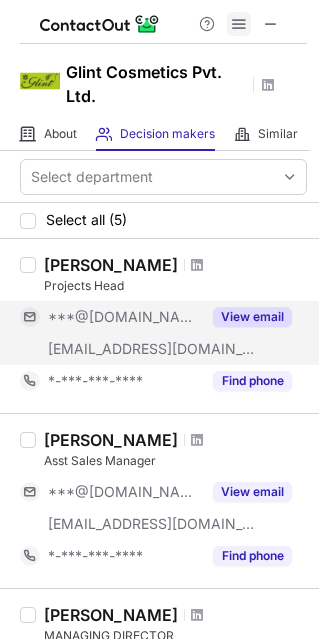click at bounding box center [239, 24] 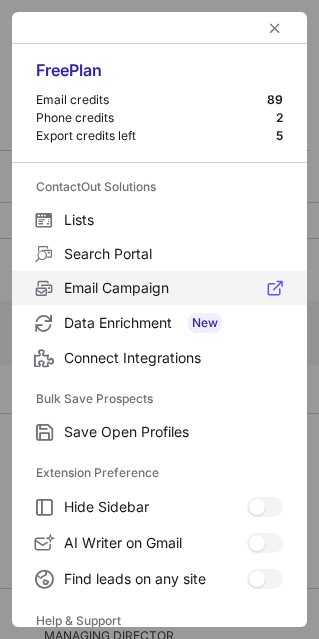 scroll, scrollTop: 193, scrollLeft: 0, axis: vertical 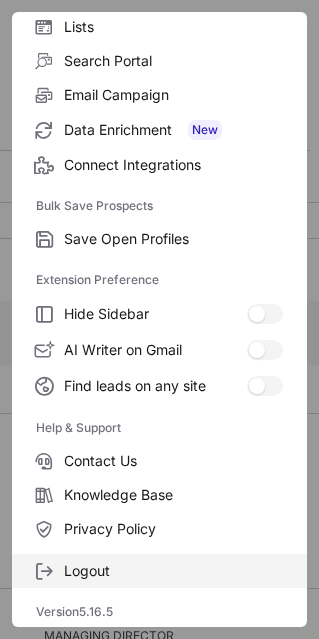 click on "Logout" at bounding box center (159, 571) 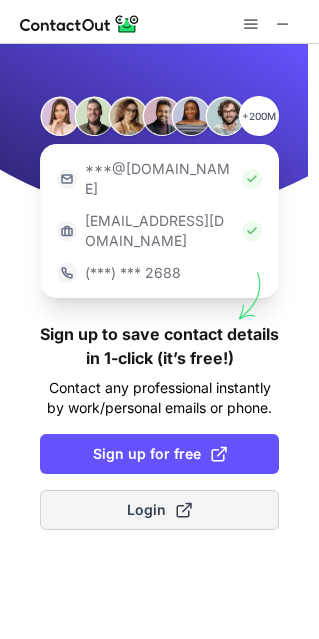 click on "Login" at bounding box center (159, 510) 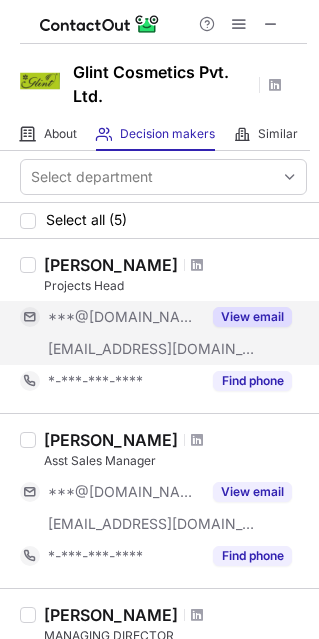 click on "View email" at bounding box center (252, 317) 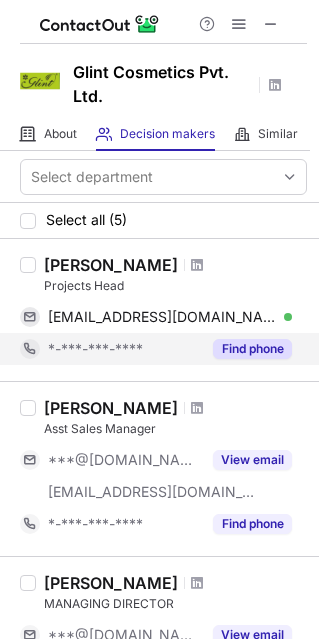 click on "Find phone" at bounding box center [252, 349] 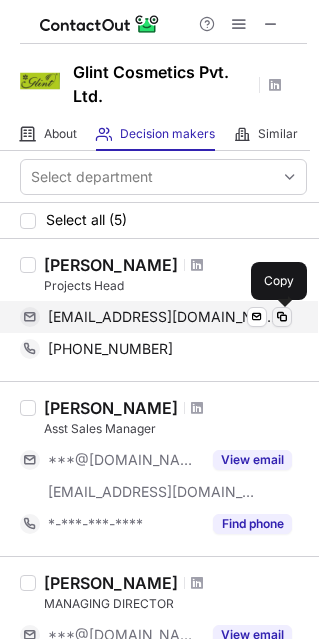 click at bounding box center [282, 317] 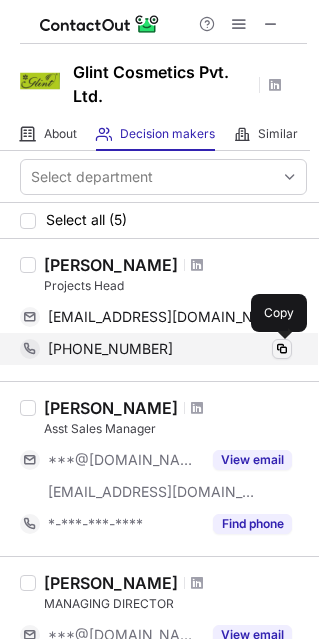 click at bounding box center (282, 349) 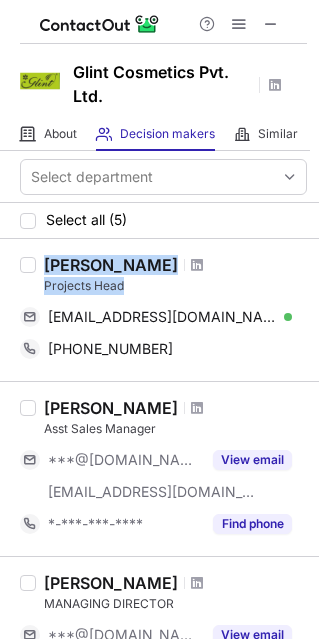 drag, startPoint x: 138, startPoint y: 281, endPoint x: 32, endPoint y: 276, distance: 106.11786 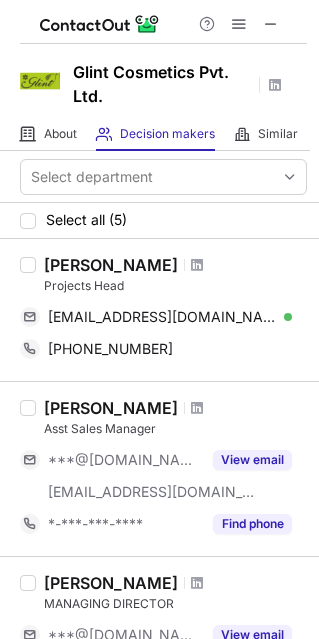 click on "[PERSON_NAME] Projects Head [EMAIL_ADDRESS][DOMAIN_NAME] Verified Send email Copy [PHONE_NUMBER] Copy" at bounding box center [171, 310] 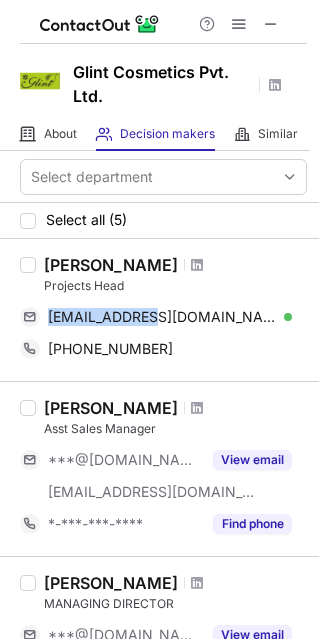 drag, startPoint x: 133, startPoint y: 294, endPoint x: 74, endPoint y: 296, distance: 59.03389 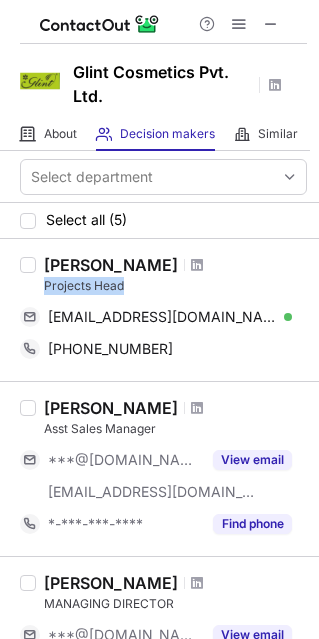 drag, startPoint x: 145, startPoint y: 288, endPoint x: 41, endPoint y: 285, distance: 104.04326 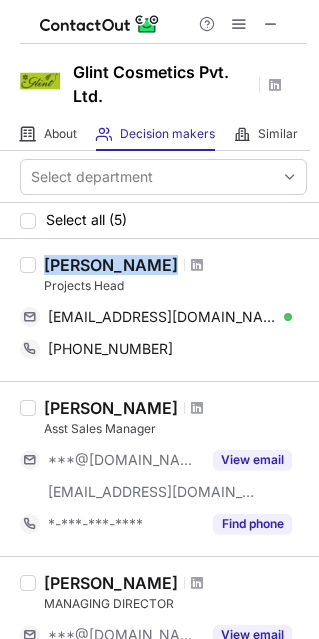 drag, startPoint x: 145, startPoint y: 258, endPoint x: 46, endPoint y: 252, distance: 99.18165 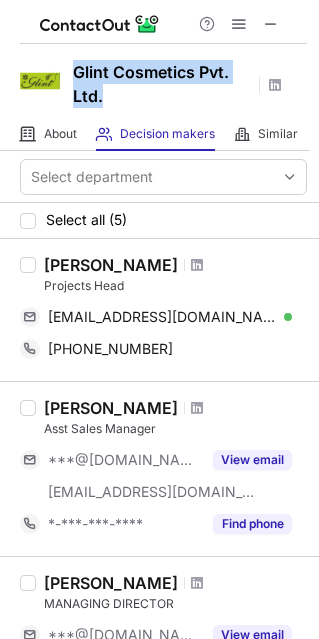 drag, startPoint x: 125, startPoint y: 95, endPoint x: 77, endPoint y: 63, distance: 57.68882 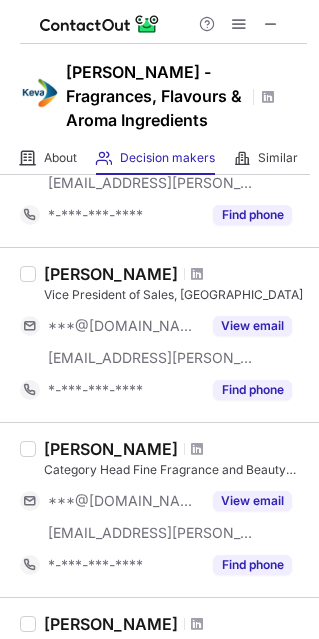 scroll, scrollTop: 1070, scrollLeft: 0, axis: vertical 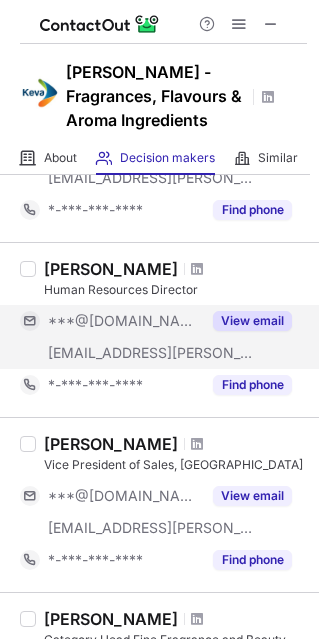 click on "View email" at bounding box center [252, 321] 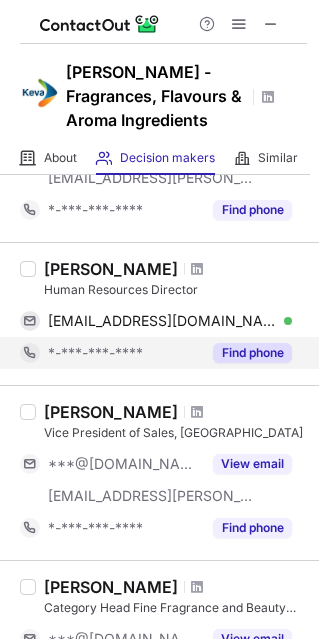 click on "Find phone" at bounding box center [252, 353] 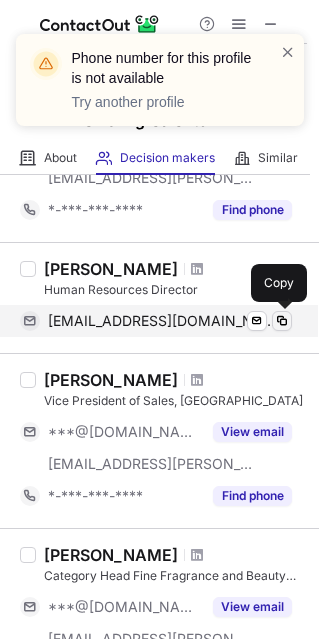 click at bounding box center [282, 321] 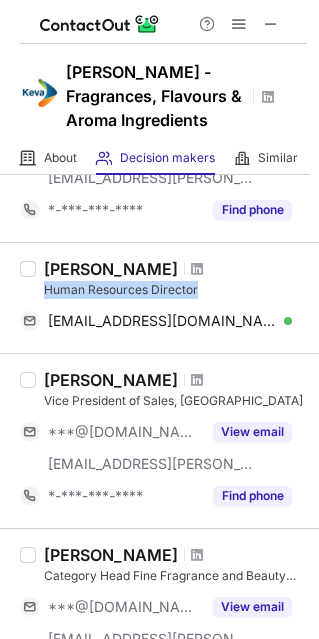 drag, startPoint x: 215, startPoint y: 284, endPoint x: 42, endPoint y: 288, distance: 173.04623 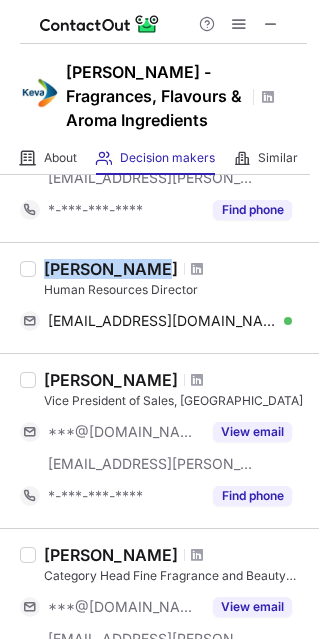 drag, startPoint x: 137, startPoint y: 265, endPoint x: 48, endPoint y: 258, distance: 89.27486 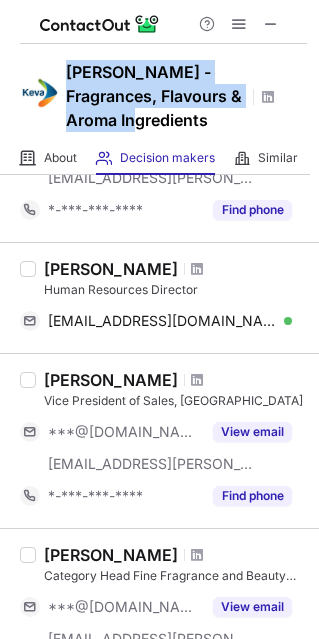 drag, startPoint x: 171, startPoint y: 118, endPoint x: 70, endPoint y: 63, distance: 115.00435 